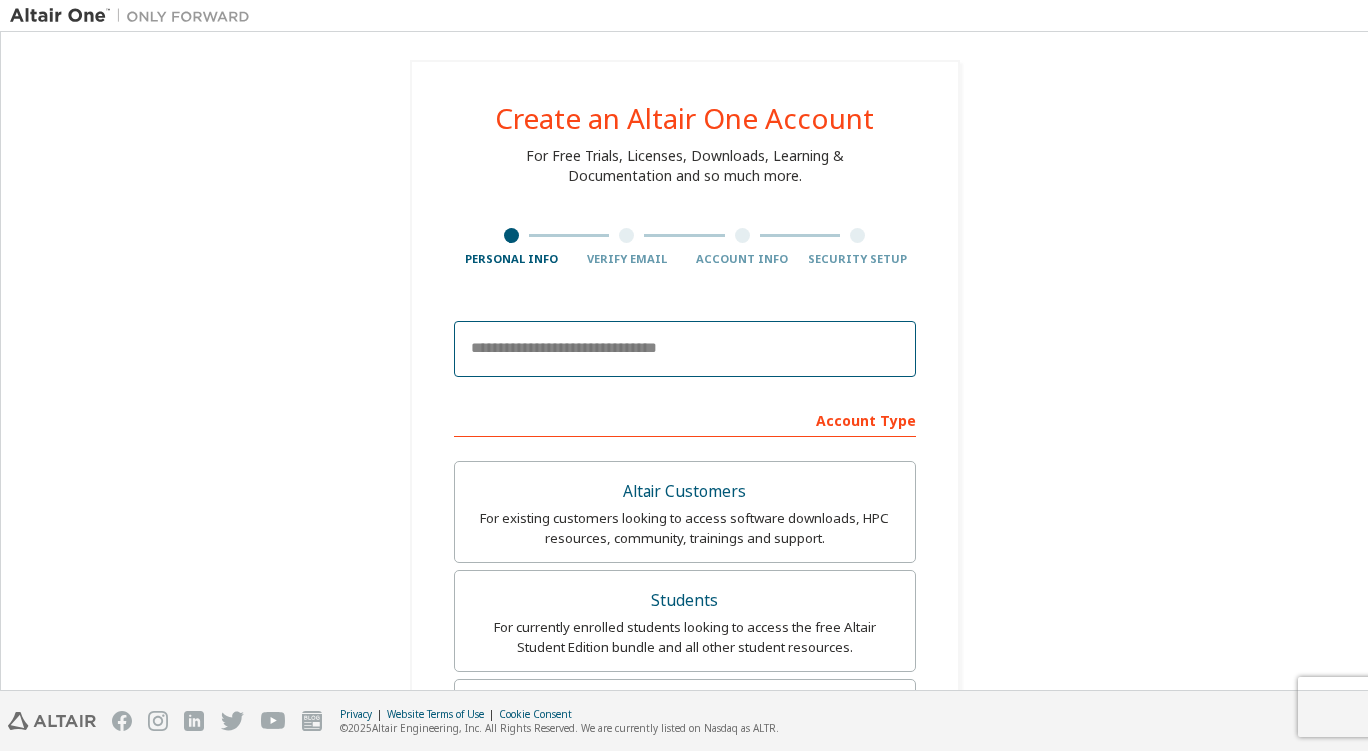 scroll, scrollTop: 0, scrollLeft: 0, axis: both 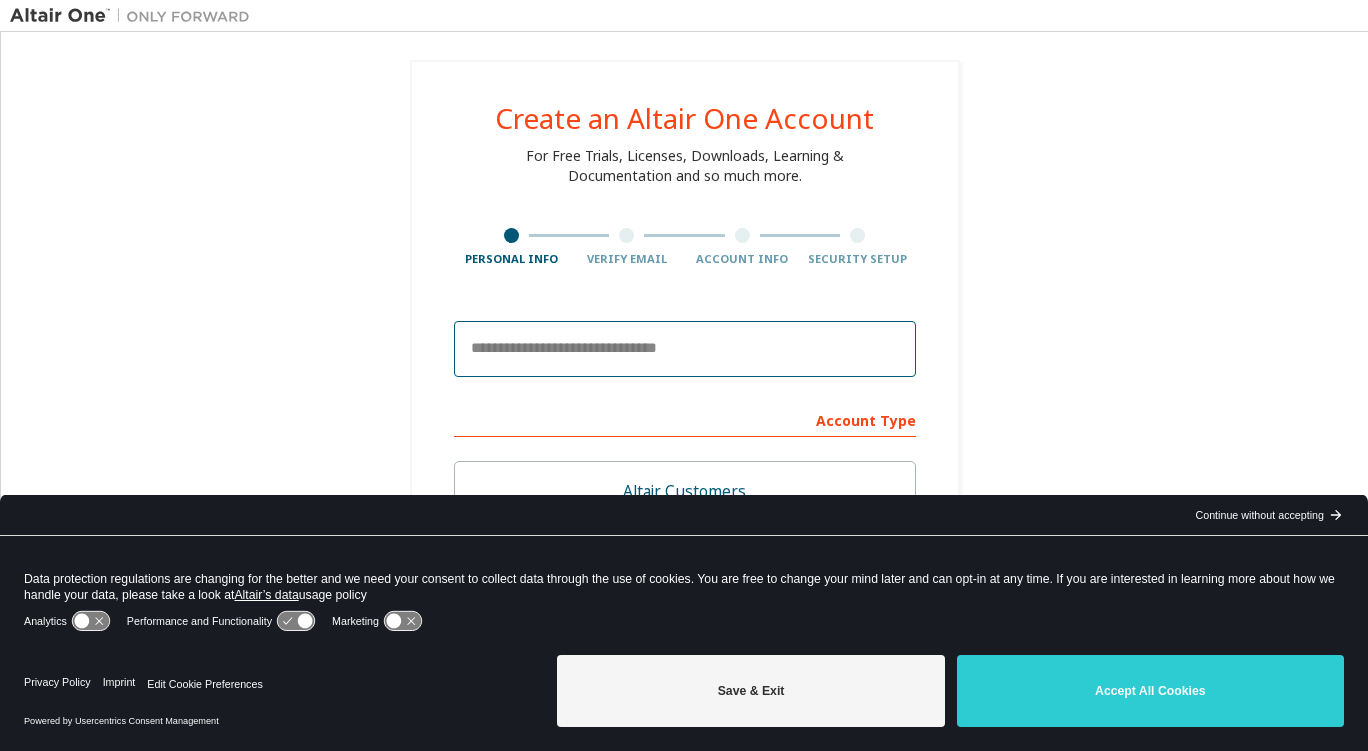 click at bounding box center [685, 349] 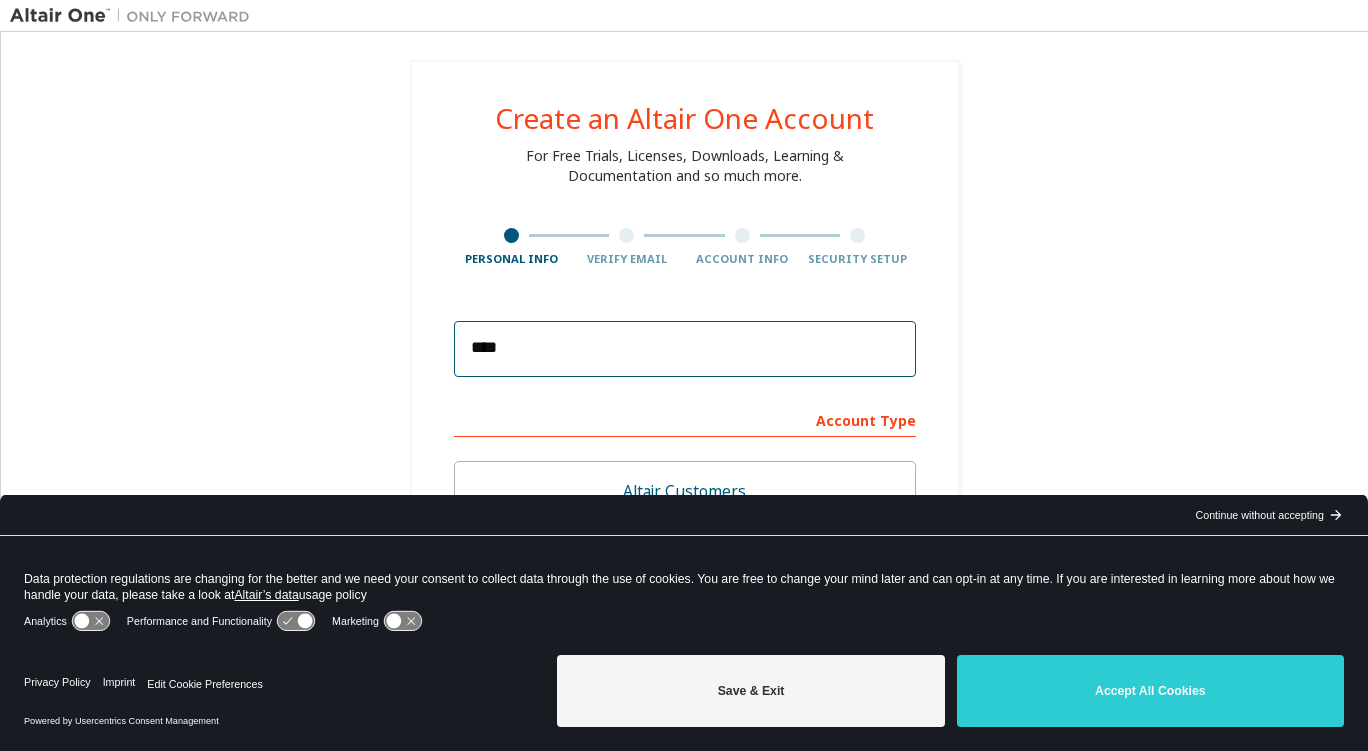 type on "**********" 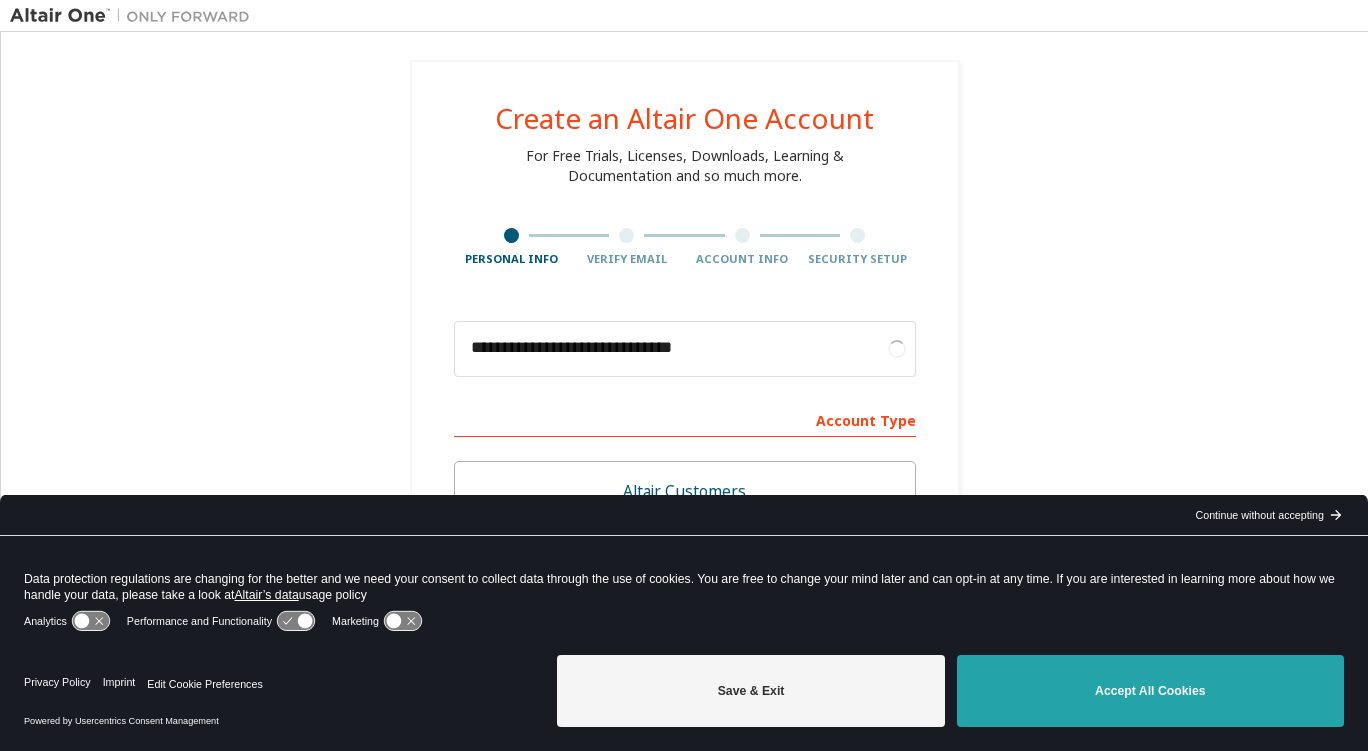click on "Accept All Cookies" at bounding box center (1150, 691) 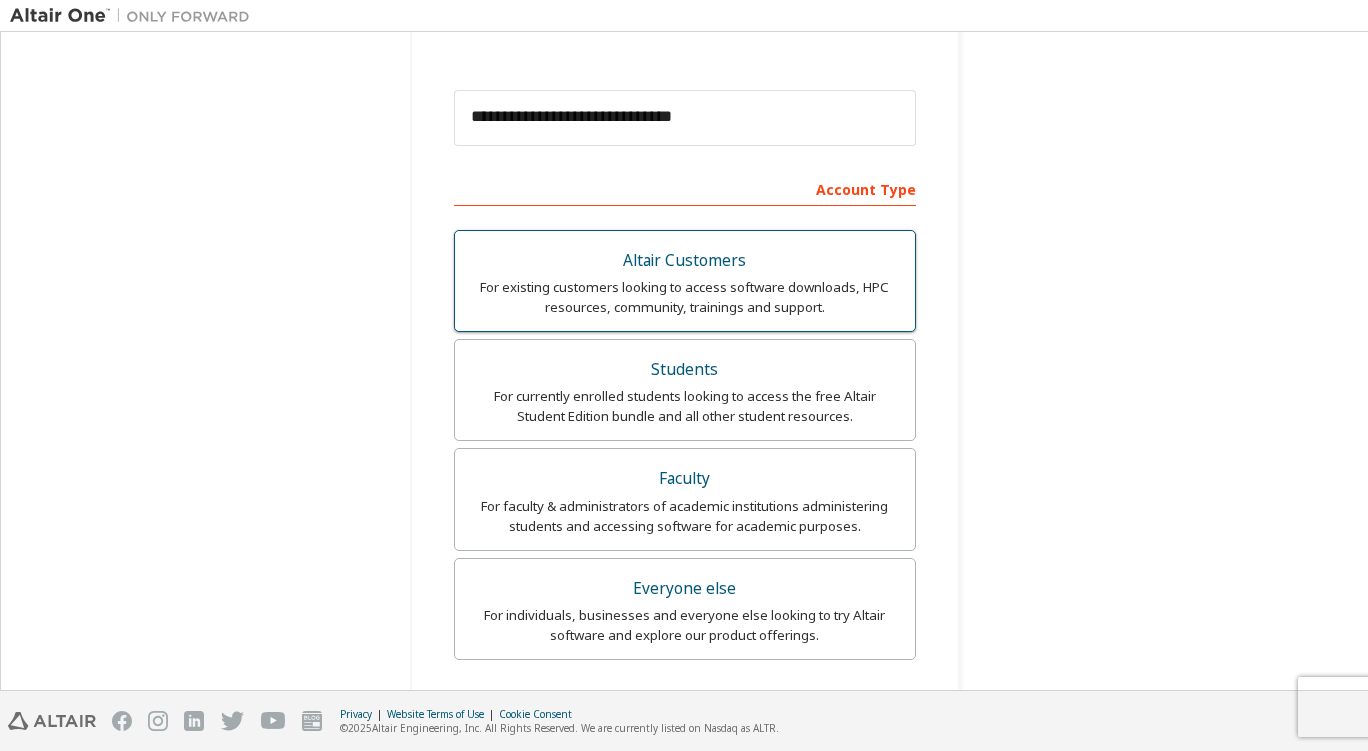 scroll, scrollTop: 242, scrollLeft: 0, axis: vertical 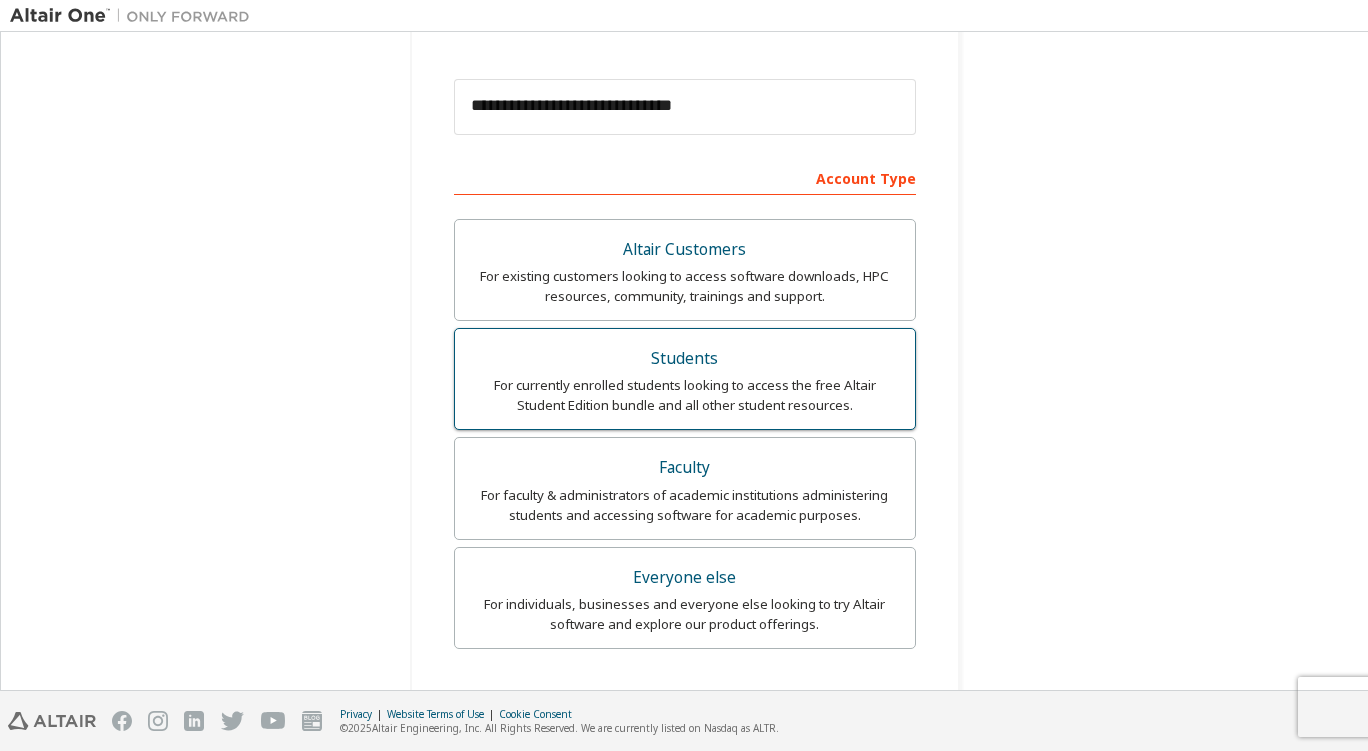 click on "For currently enrolled students looking to access the free Altair Student Edition bundle and all other student resources." at bounding box center [685, 395] 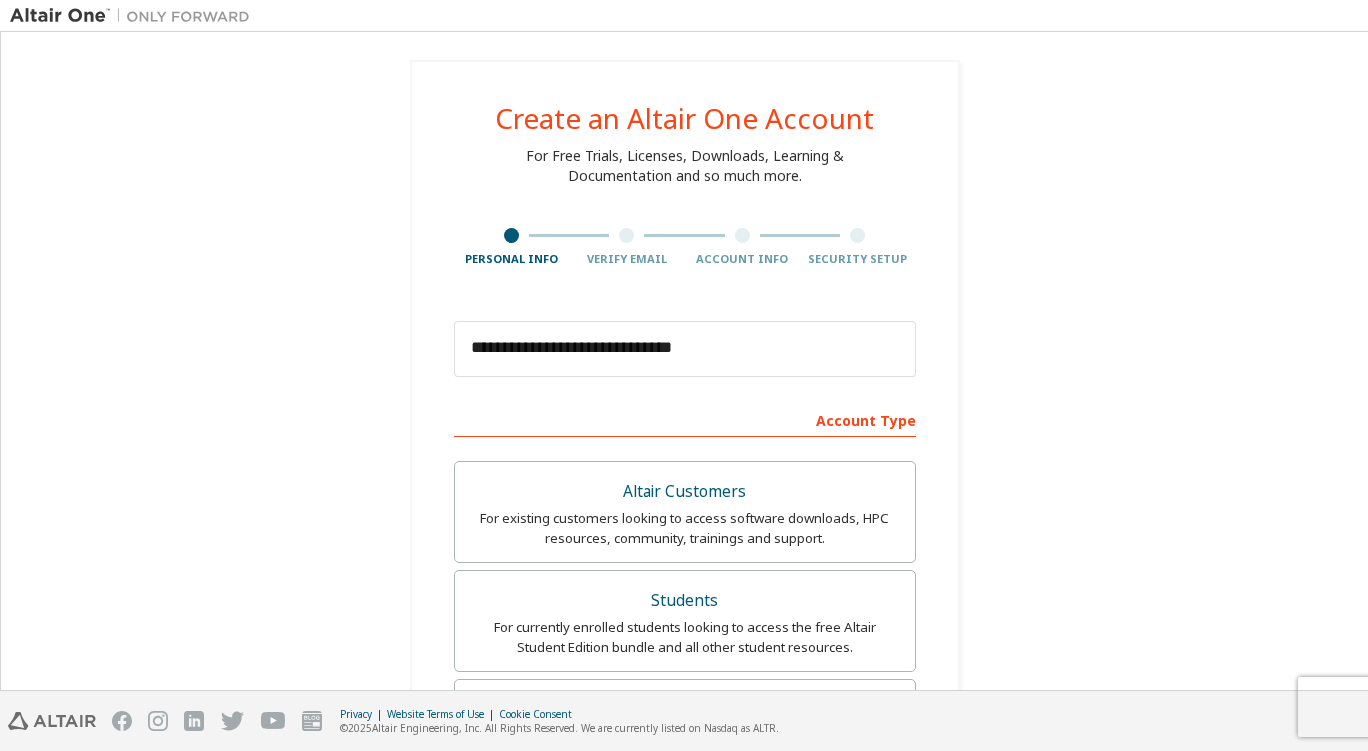 scroll, scrollTop: 576, scrollLeft: 0, axis: vertical 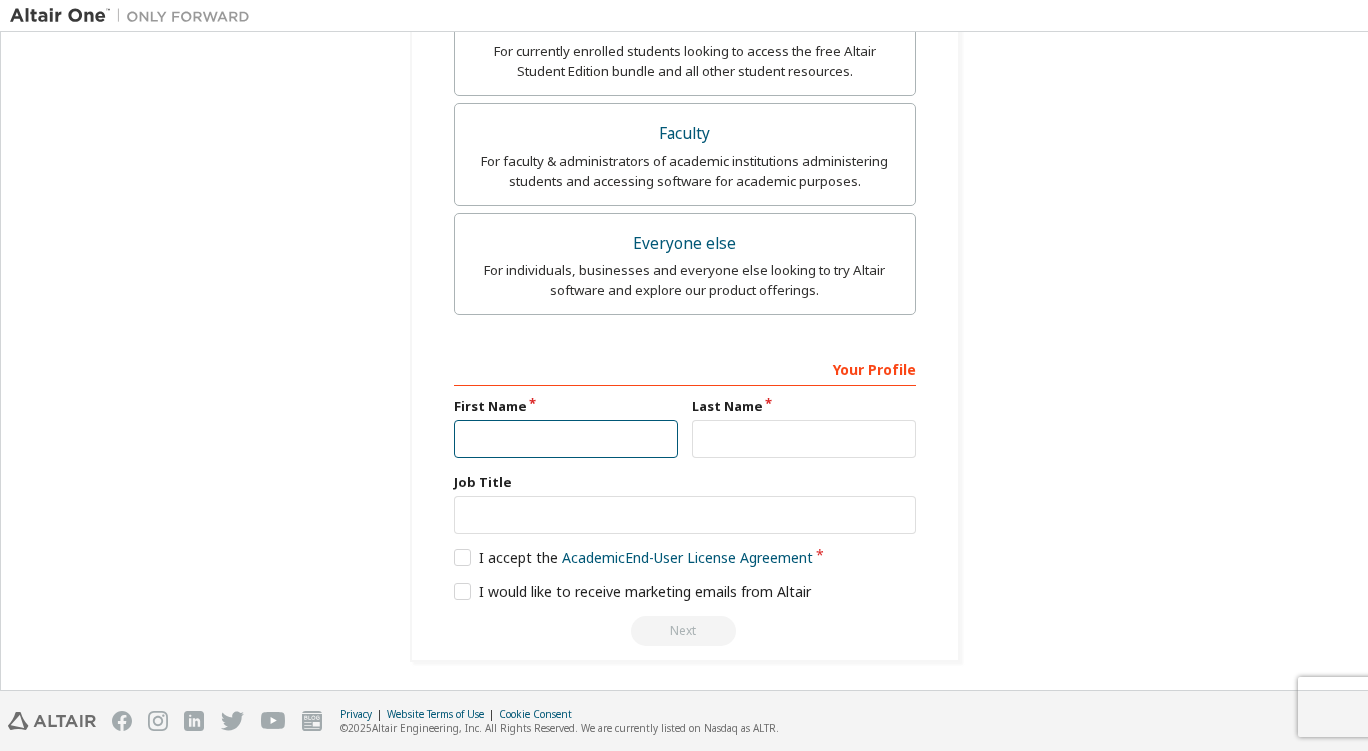 click at bounding box center (566, 439) 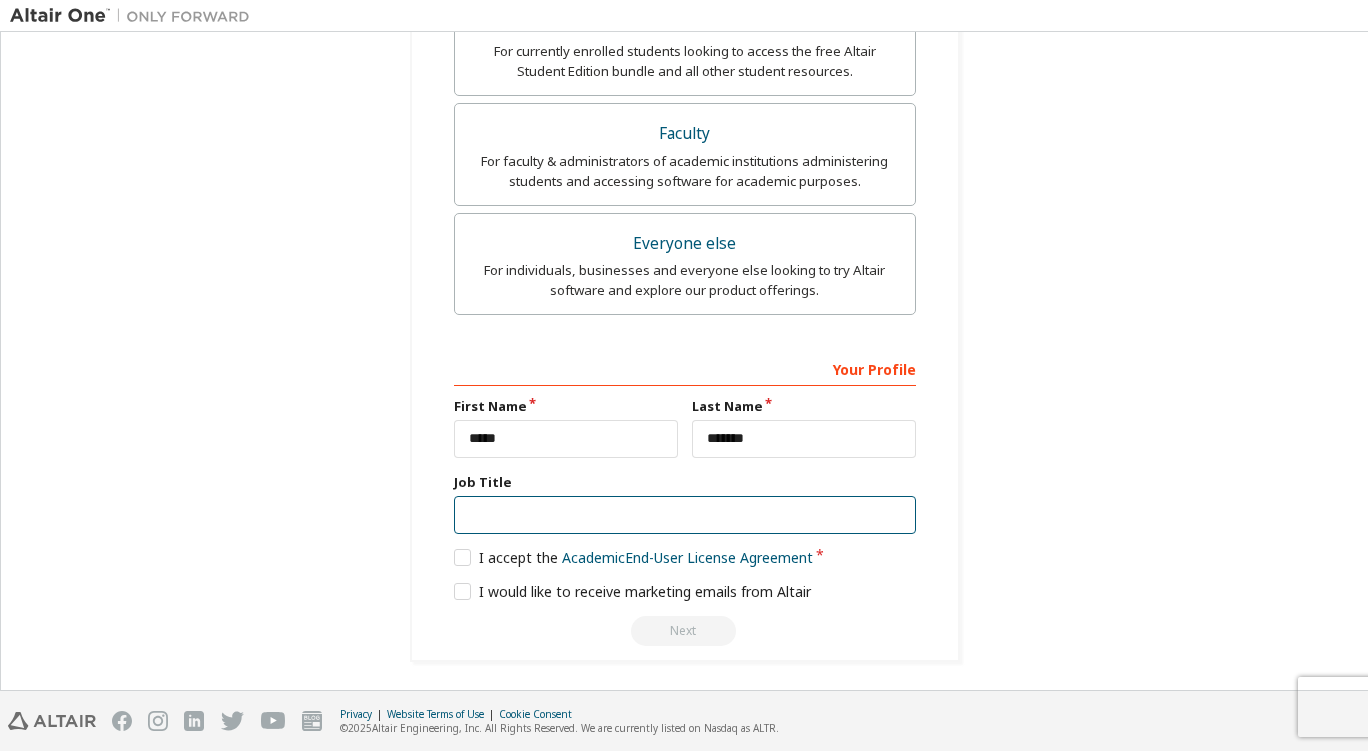 click at bounding box center (685, 515) 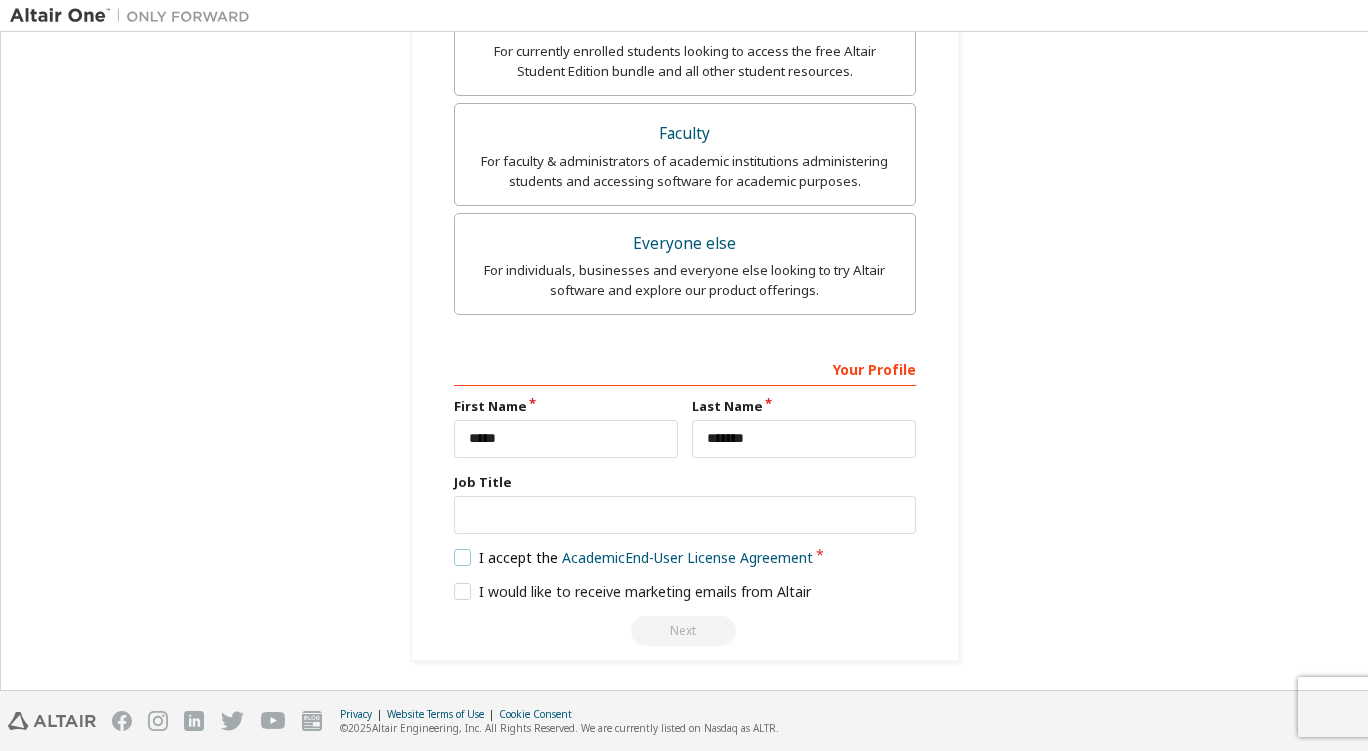click on "I accept the   Academic   End-User License Agreement" at bounding box center (634, 557) 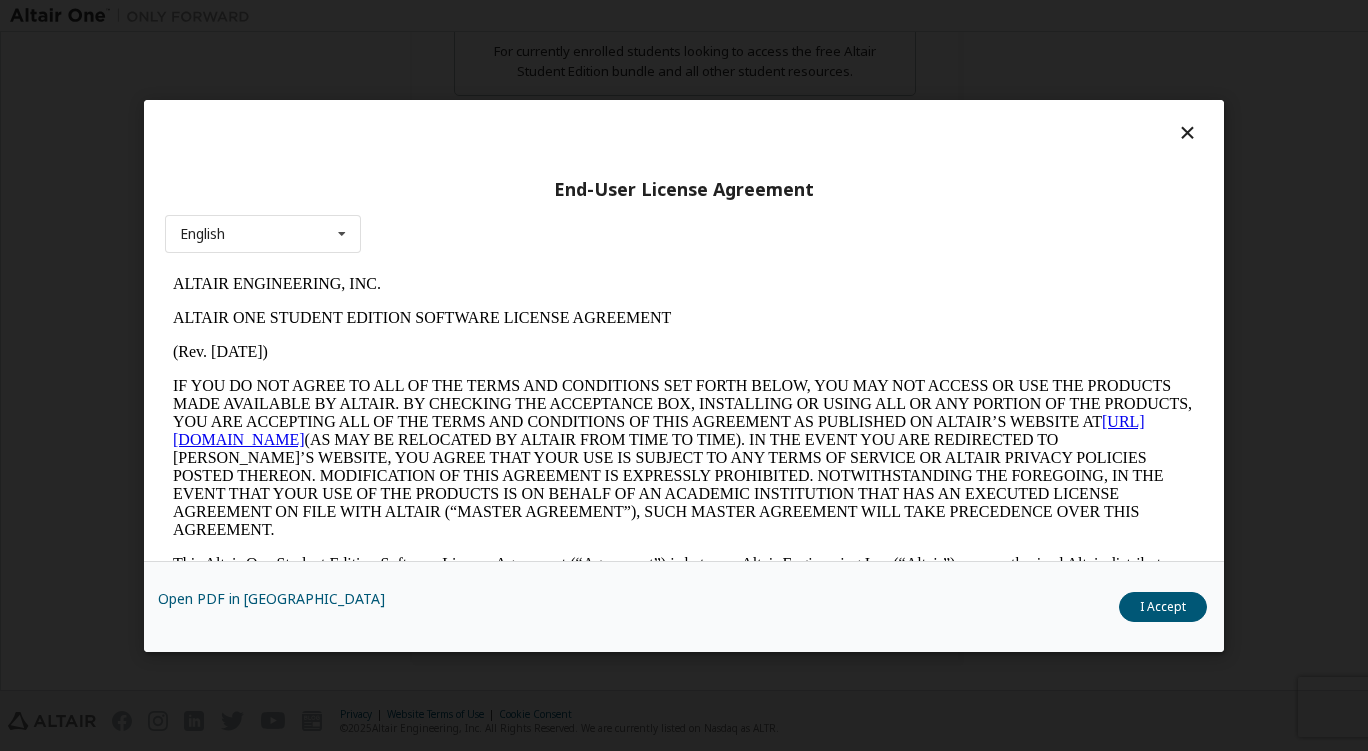 scroll, scrollTop: 0, scrollLeft: 0, axis: both 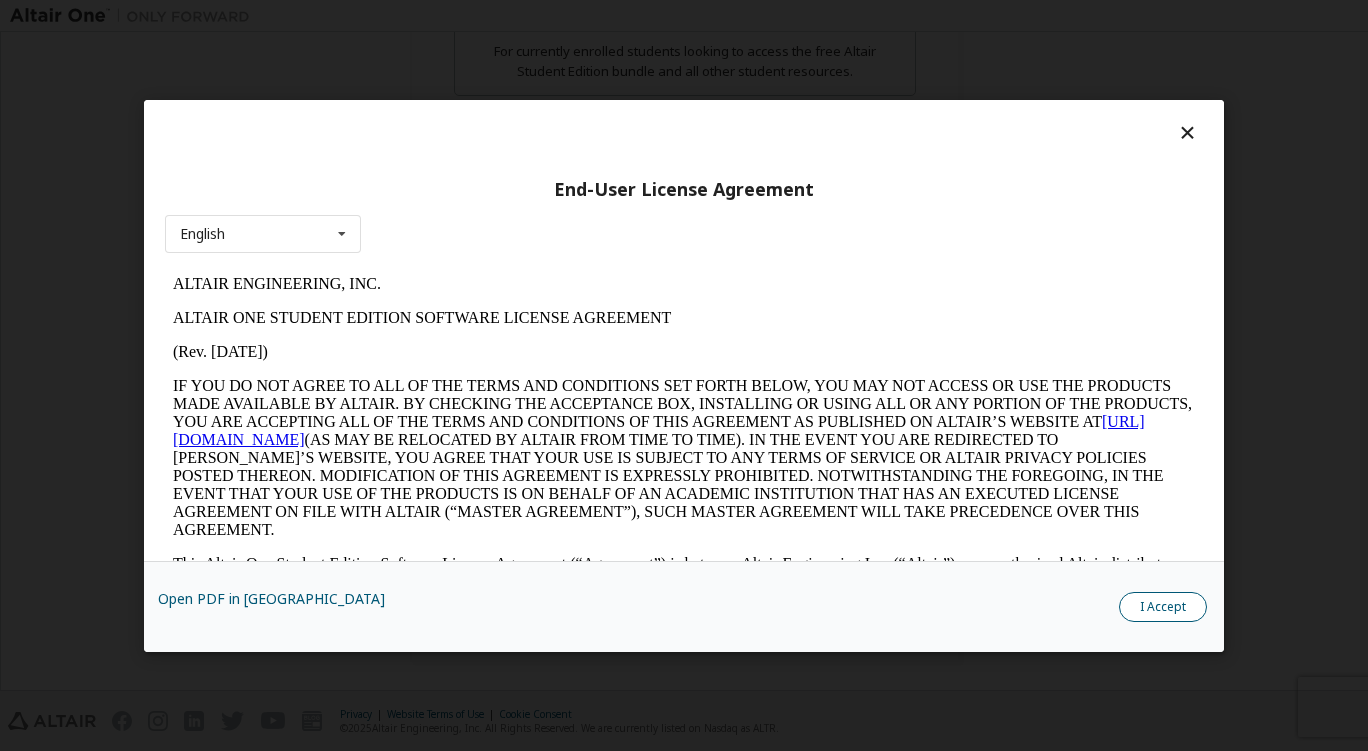 click on "I Accept" at bounding box center [1163, 606] 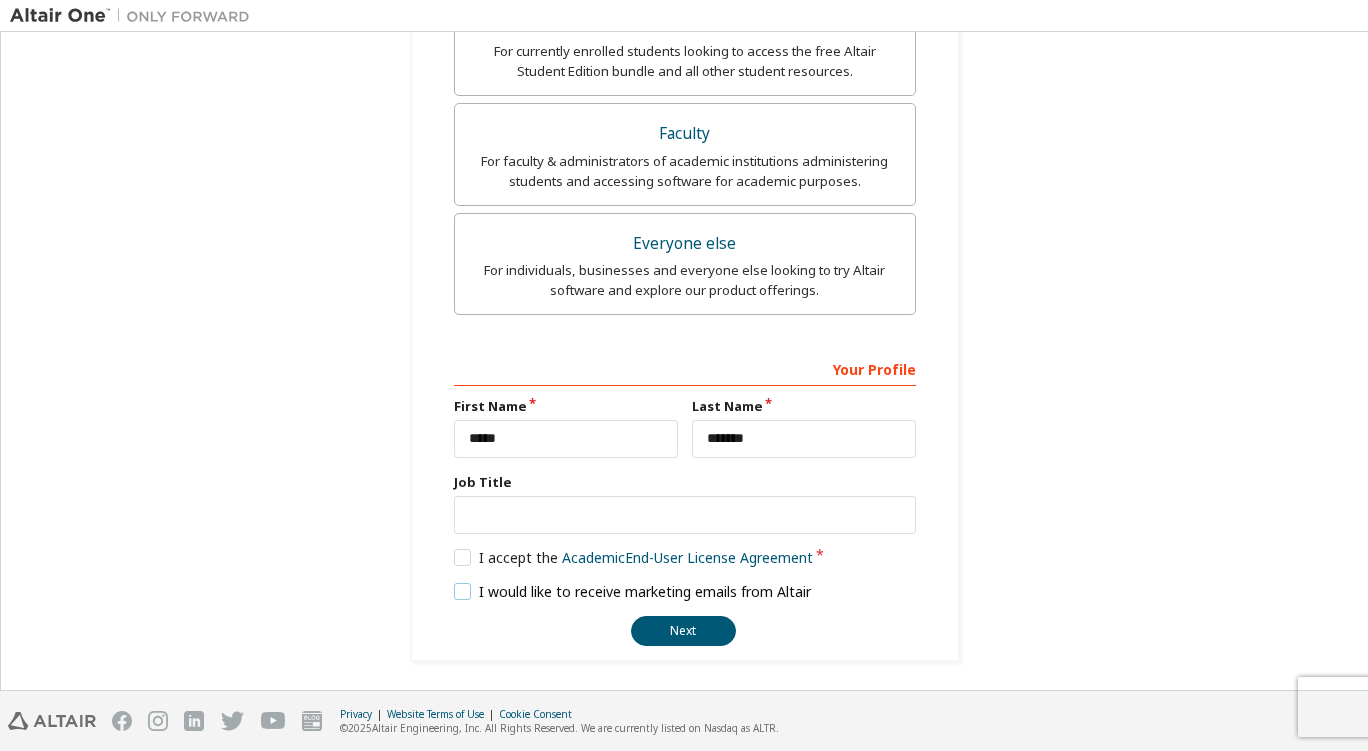 click on "I would like to receive marketing emails from Altair" at bounding box center (633, 591) 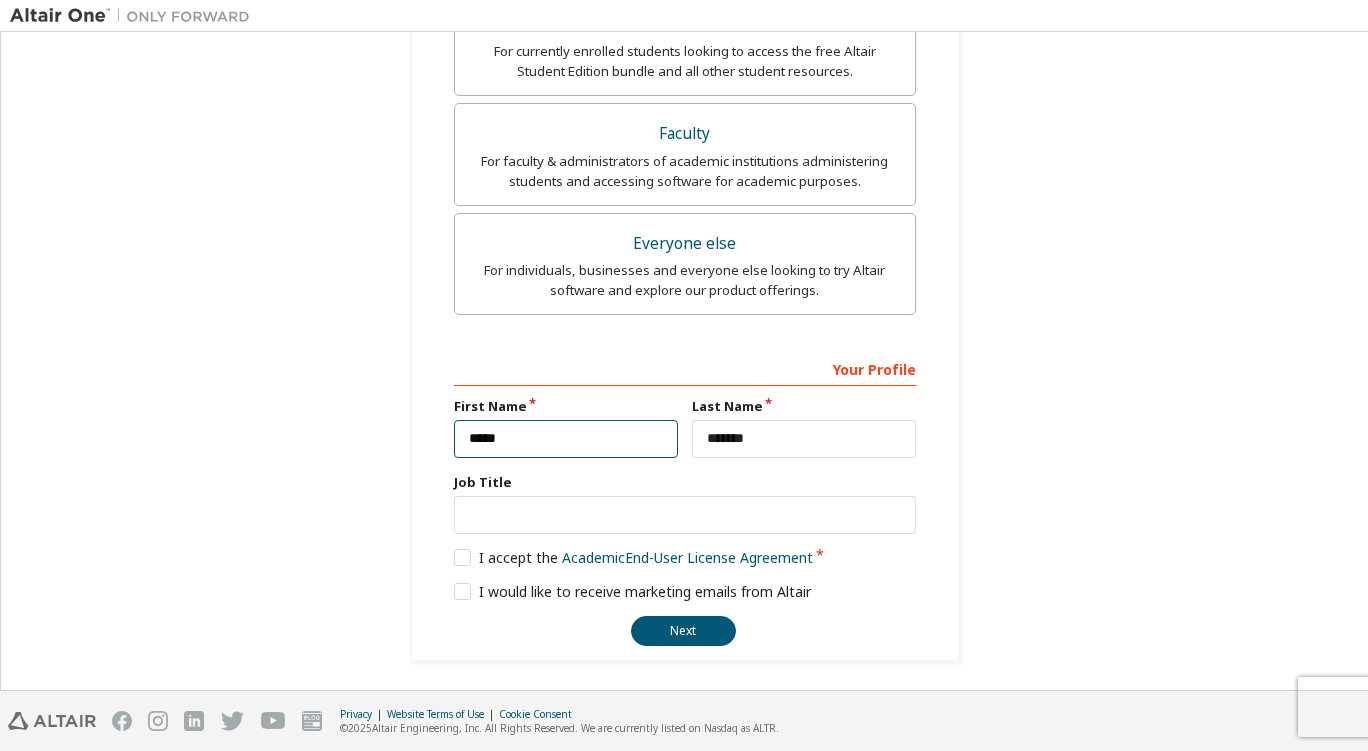 click on "*****" at bounding box center [566, 439] 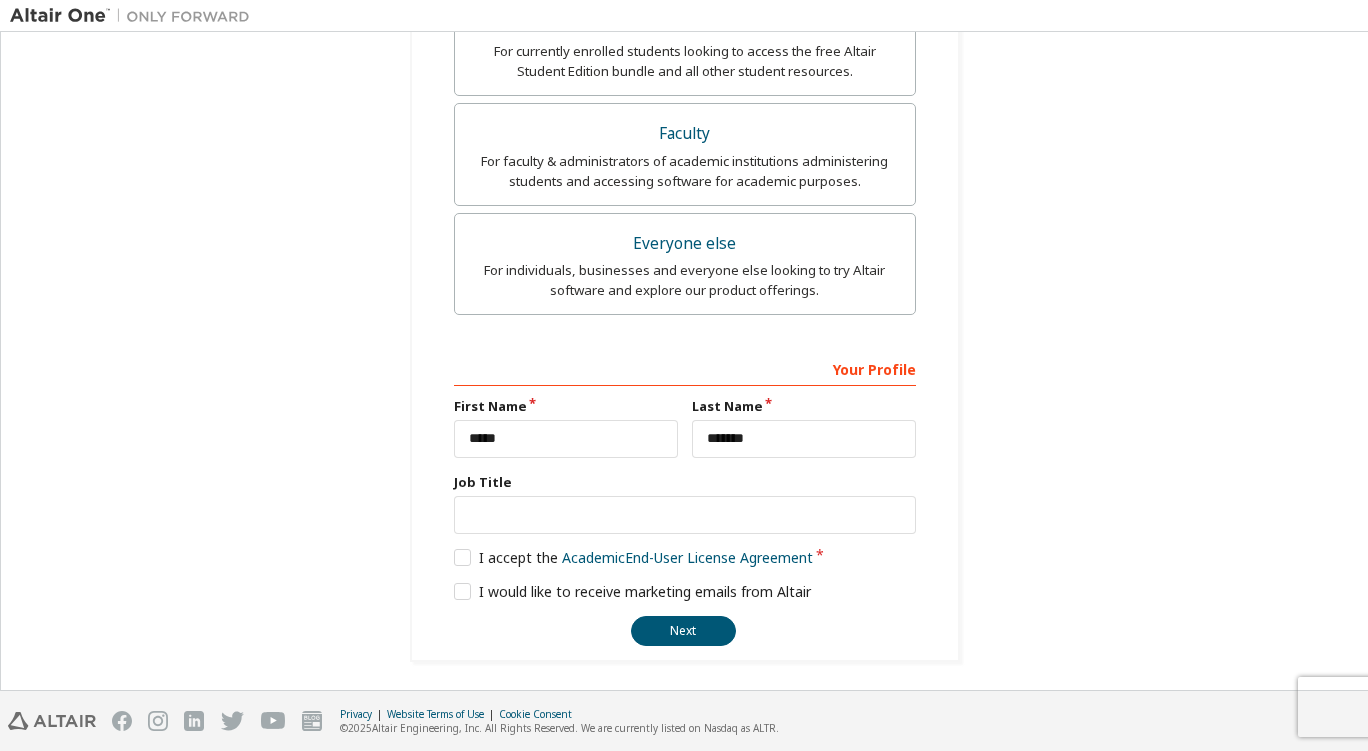 click on "**********" at bounding box center (684, 73) 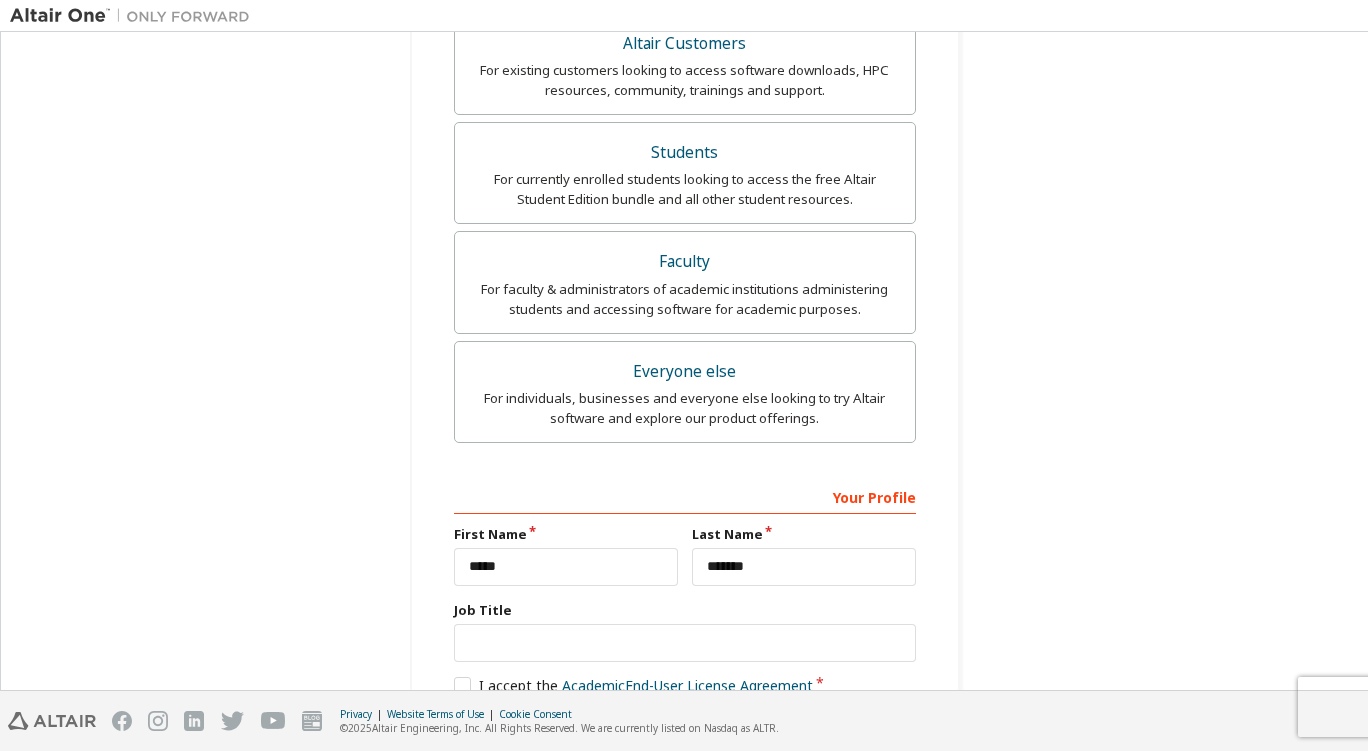 scroll, scrollTop: 576, scrollLeft: 0, axis: vertical 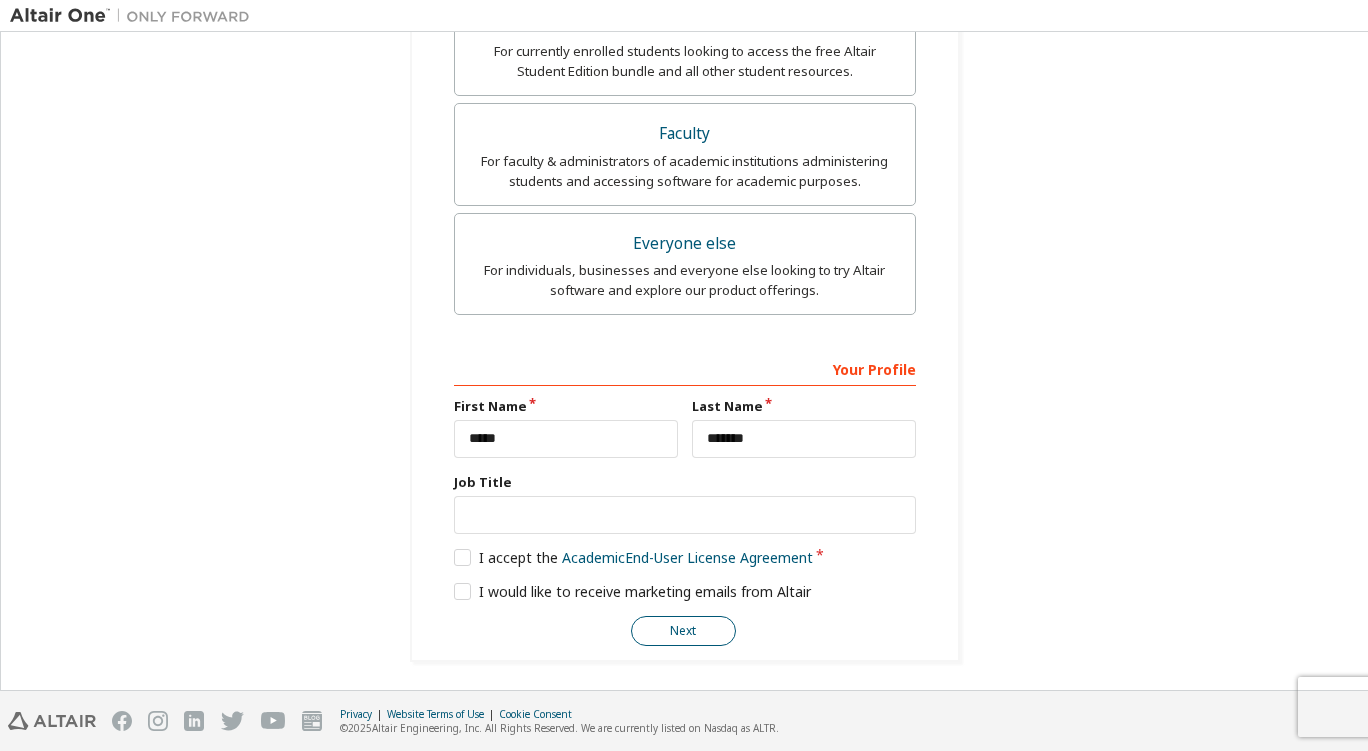 click on "Next" at bounding box center [683, 631] 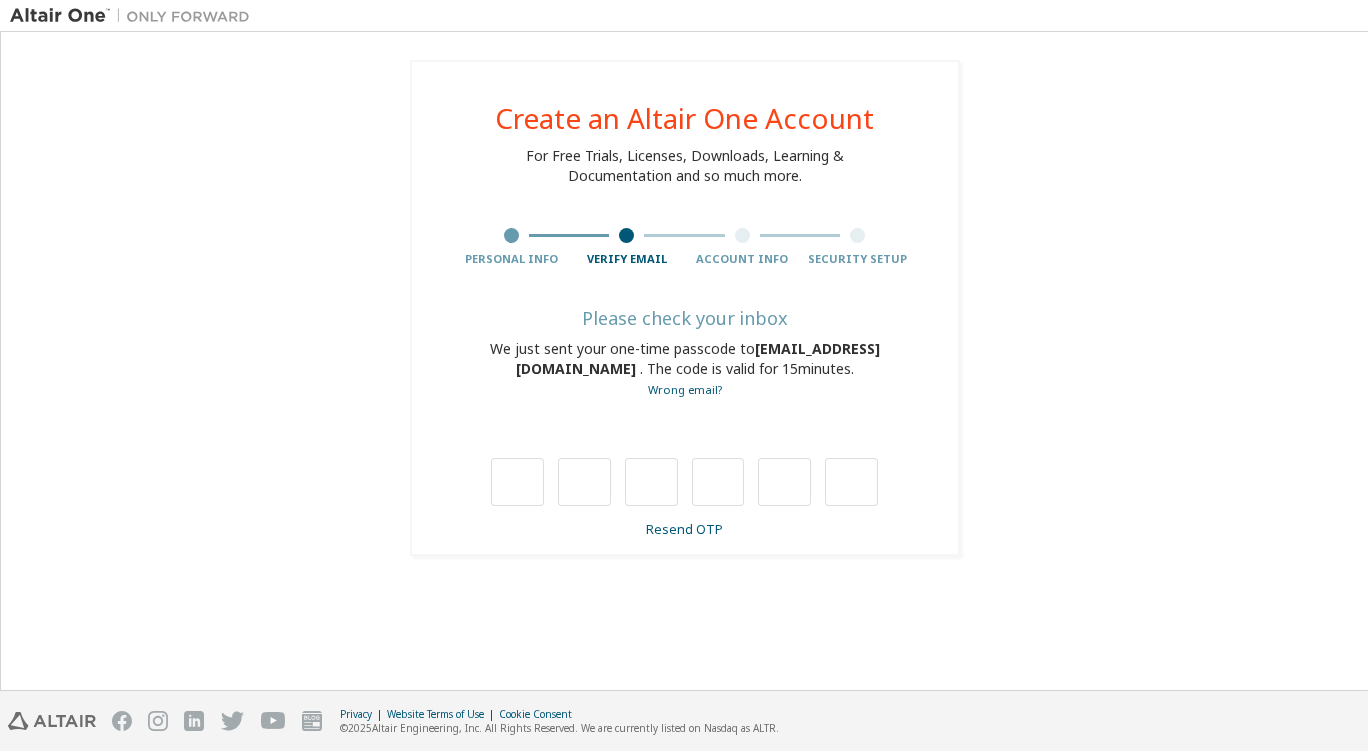 scroll, scrollTop: 0, scrollLeft: 0, axis: both 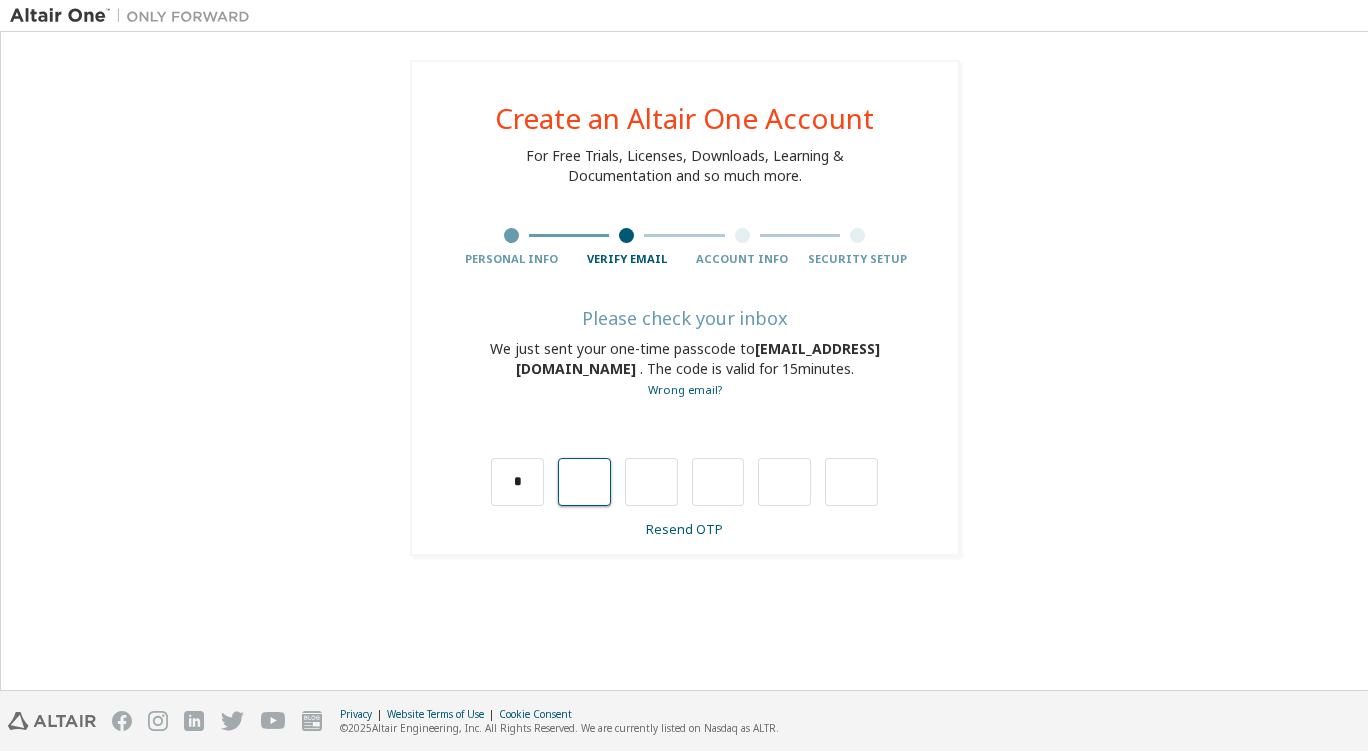 type on "*" 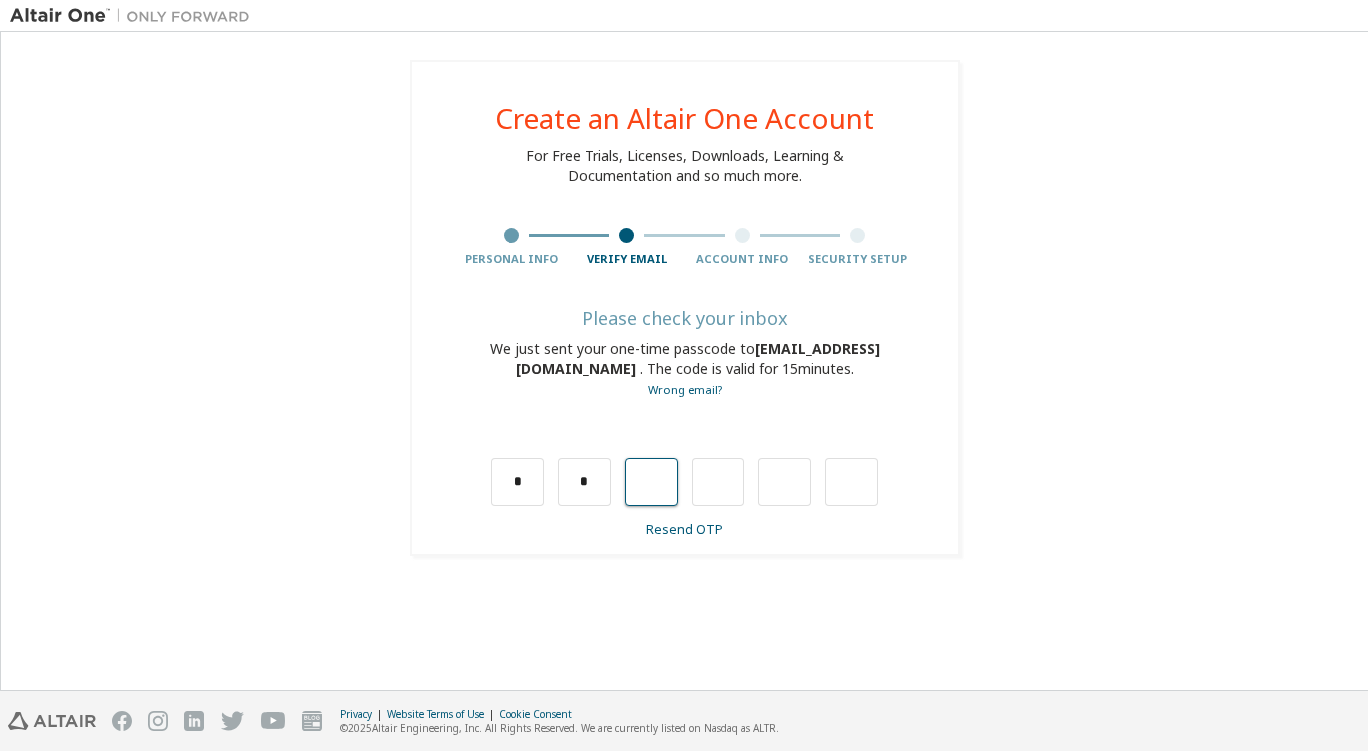 type on "*" 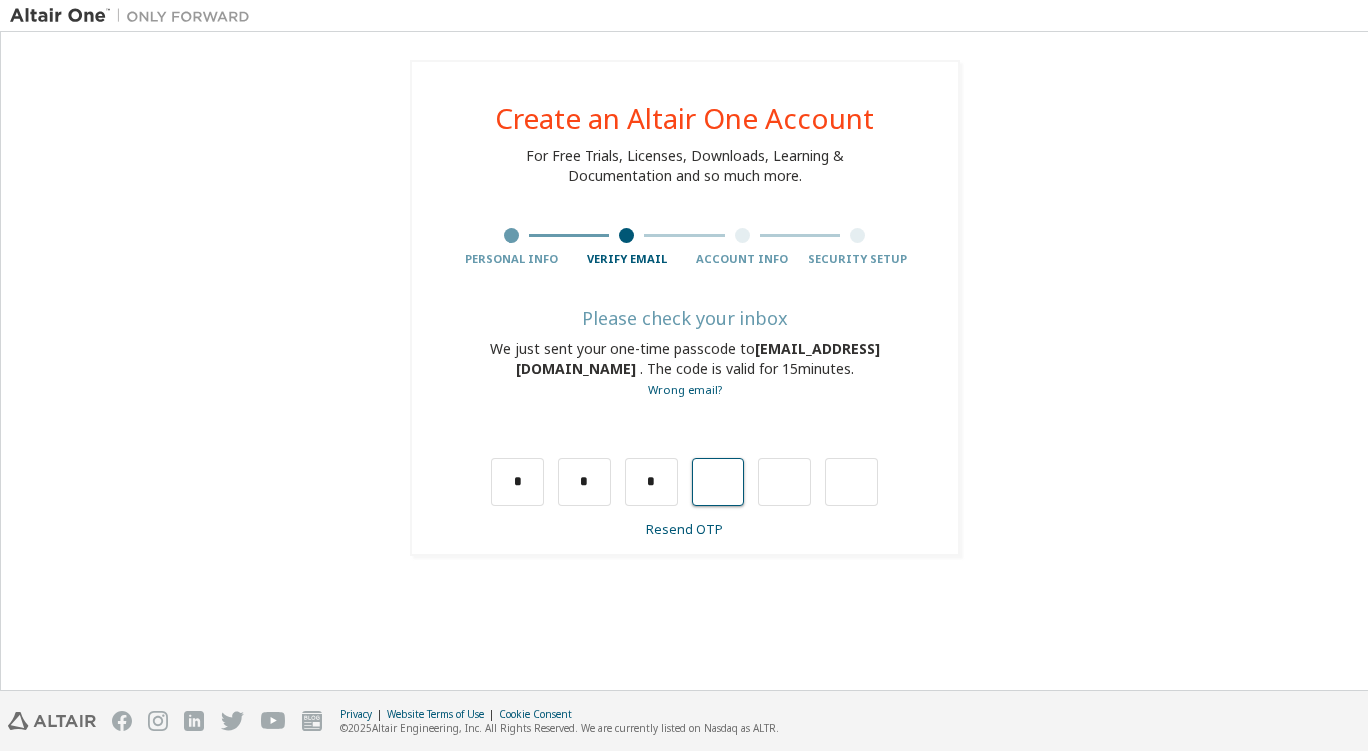 type on "*" 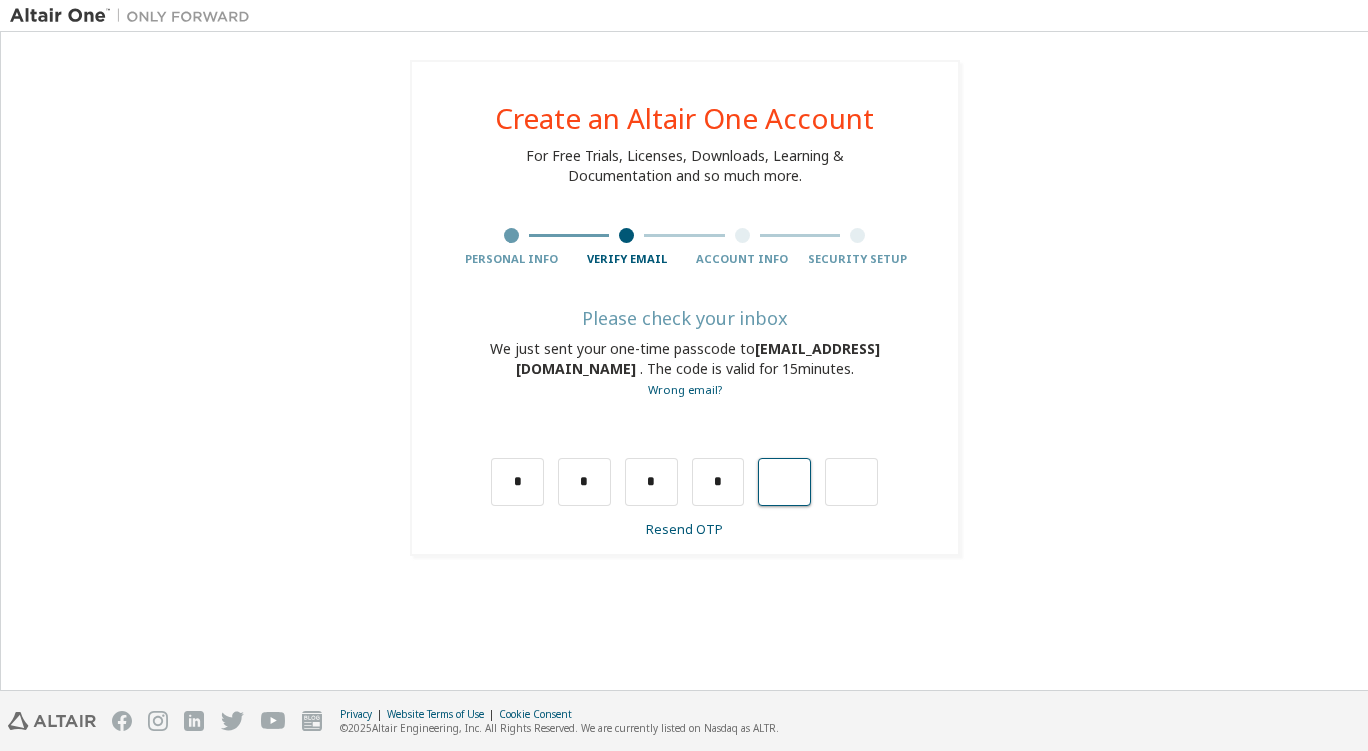 type on "*" 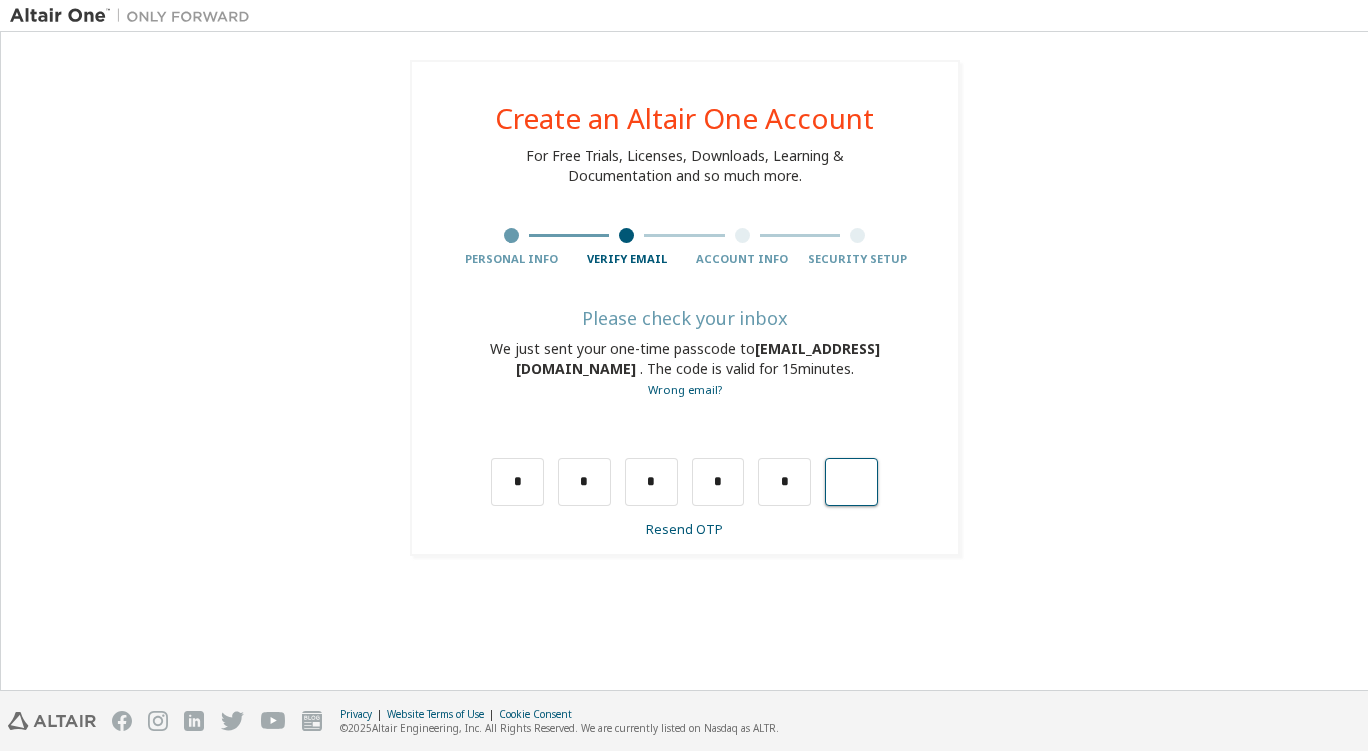 type on "*" 